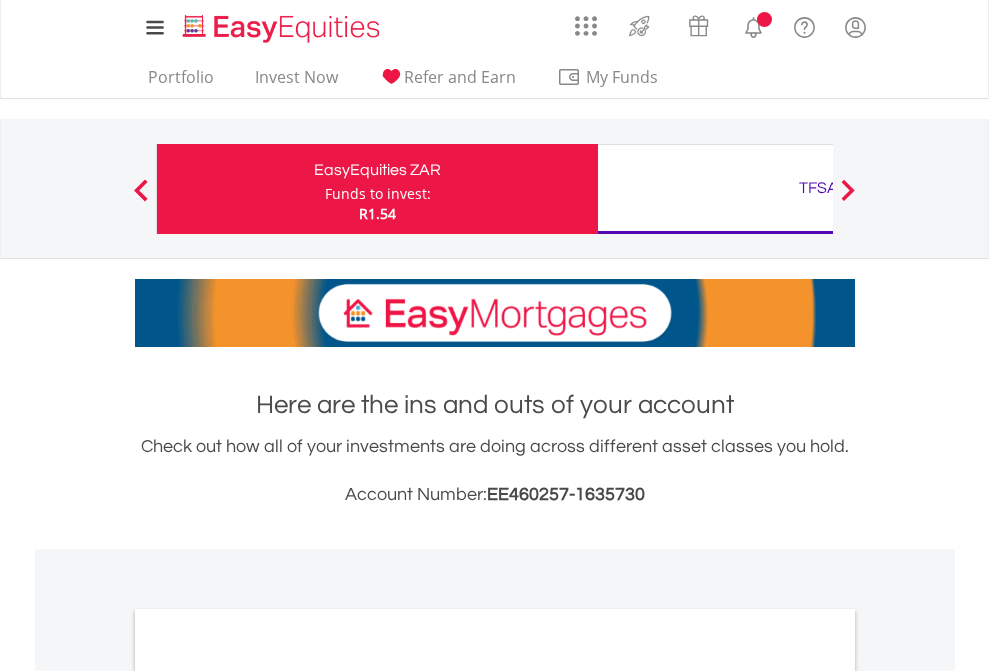 scroll, scrollTop: 0, scrollLeft: 0, axis: both 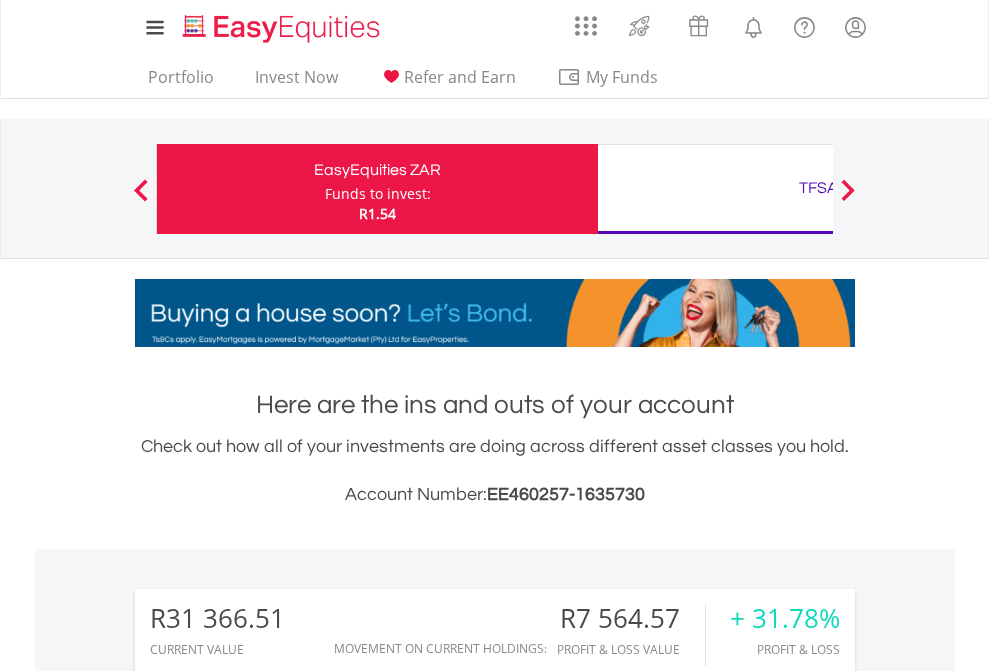 click on "Funds to invest:" at bounding box center (378, 194) 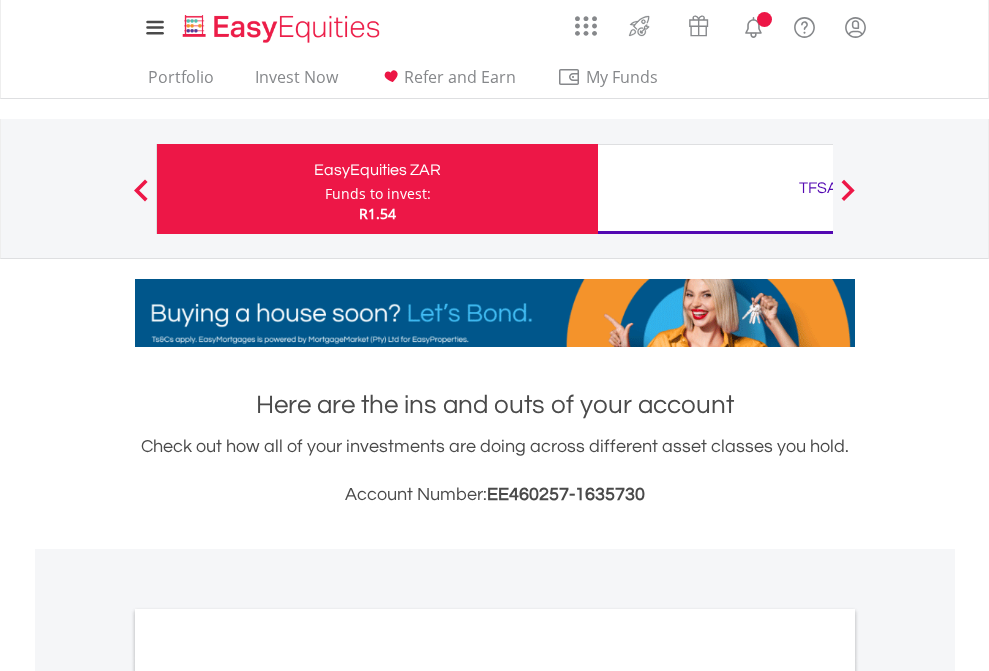 scroll, scrollTop: 0, scrollLeft: 0, axis: both 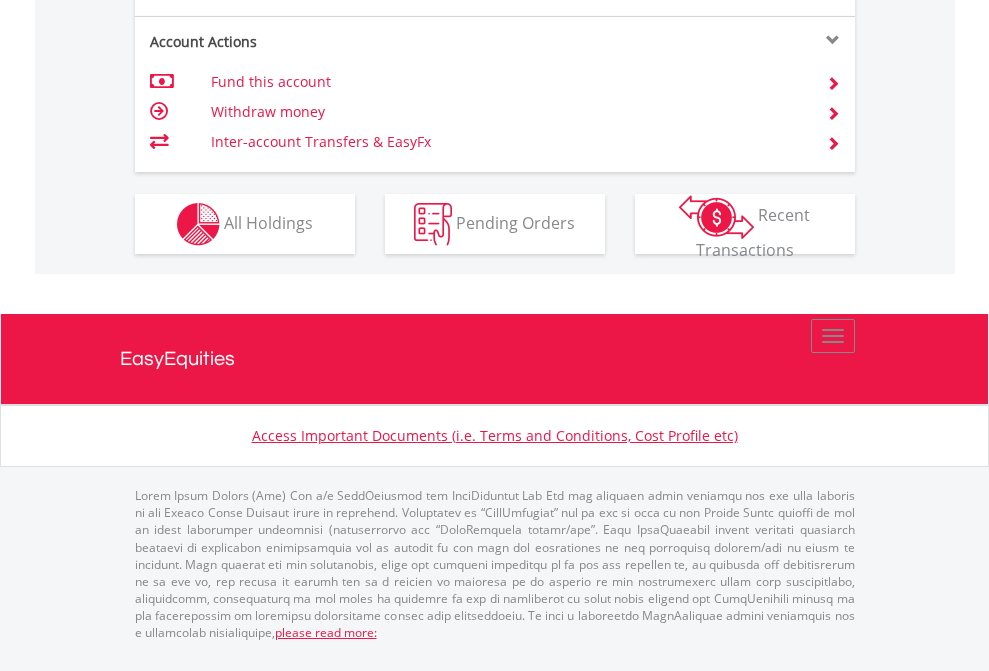 click on "Investment types" at bounding box center (706, -337) 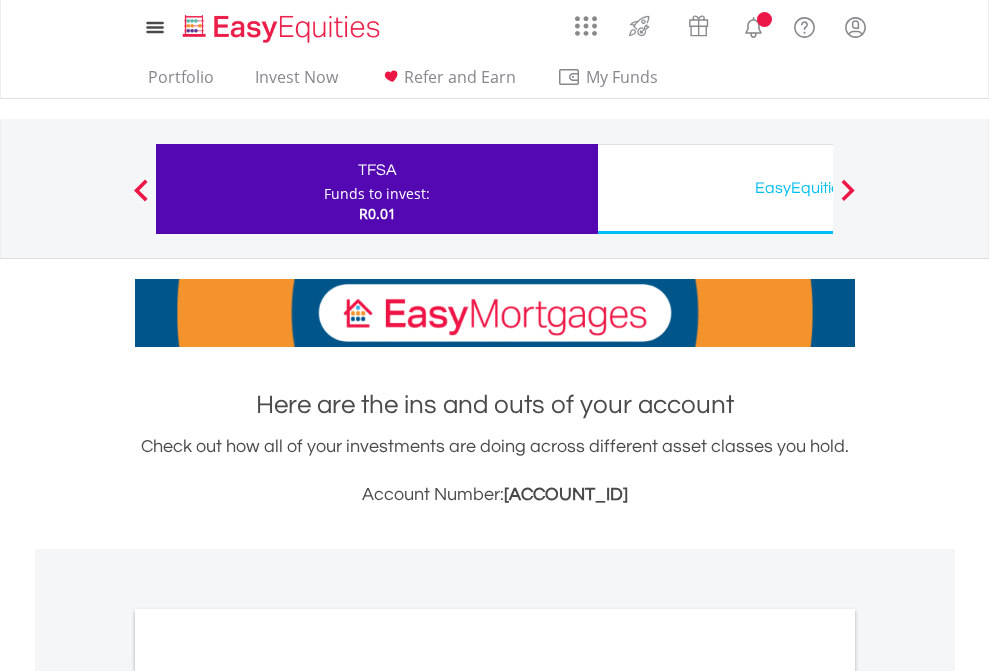 scroll, scrollTop: 0, scrollLeft: 0, axis: both 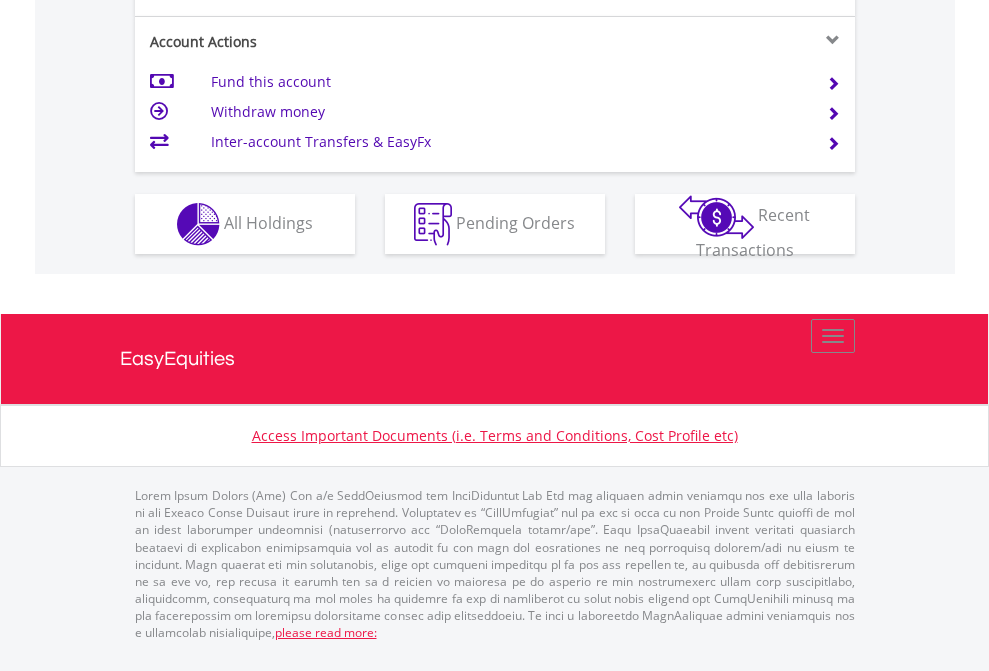 click on "Investment types" at bounding box center [706, -337] 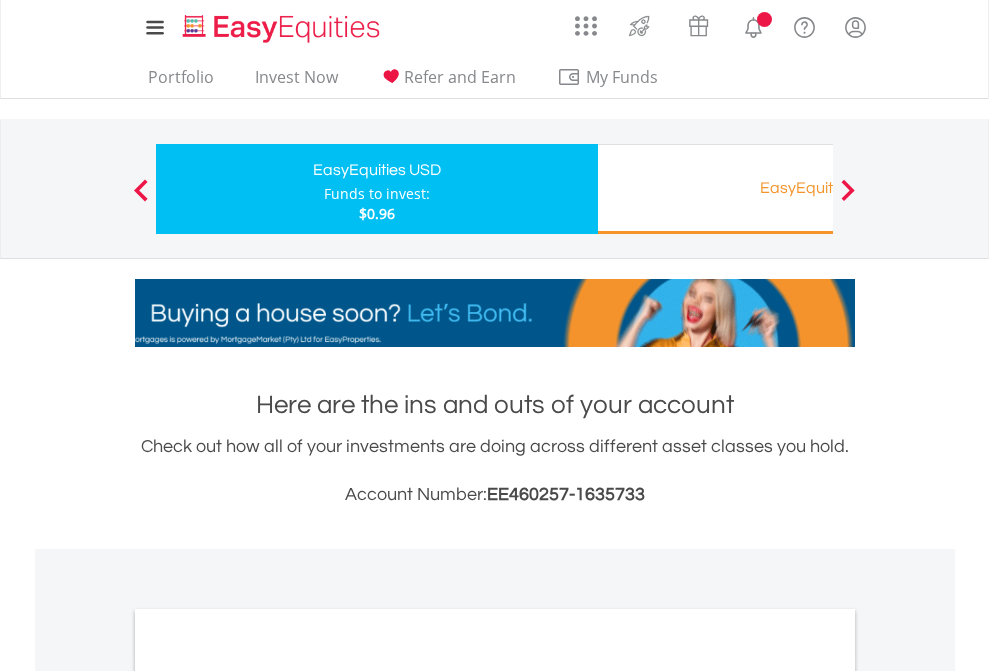 scroll, scrollTop: 0, scrollLeft: 0, axis: both 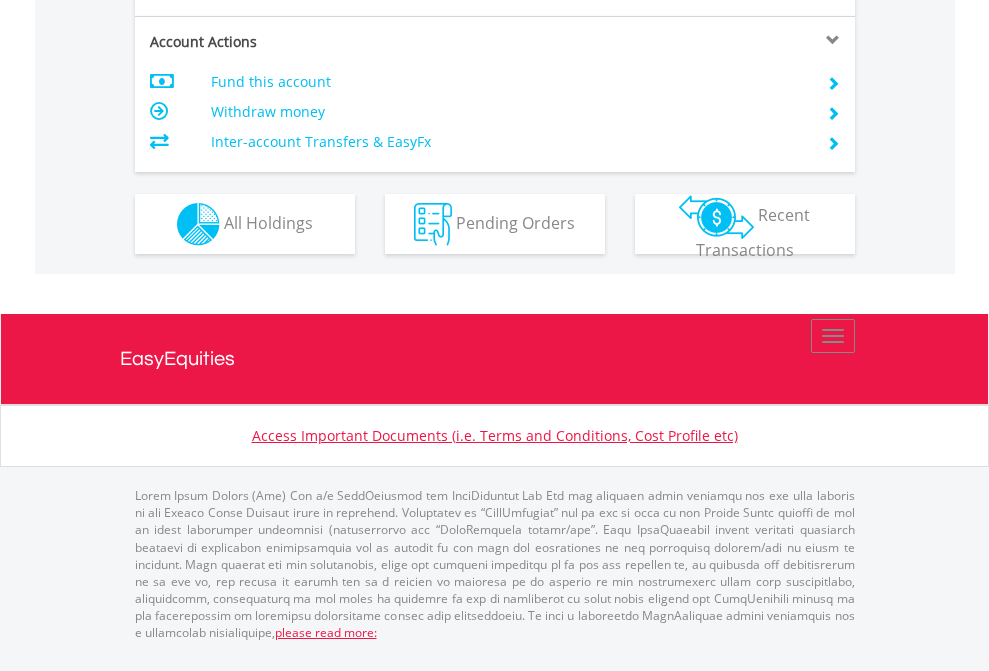 click on "Investment types" at bounding box center [706, -337] 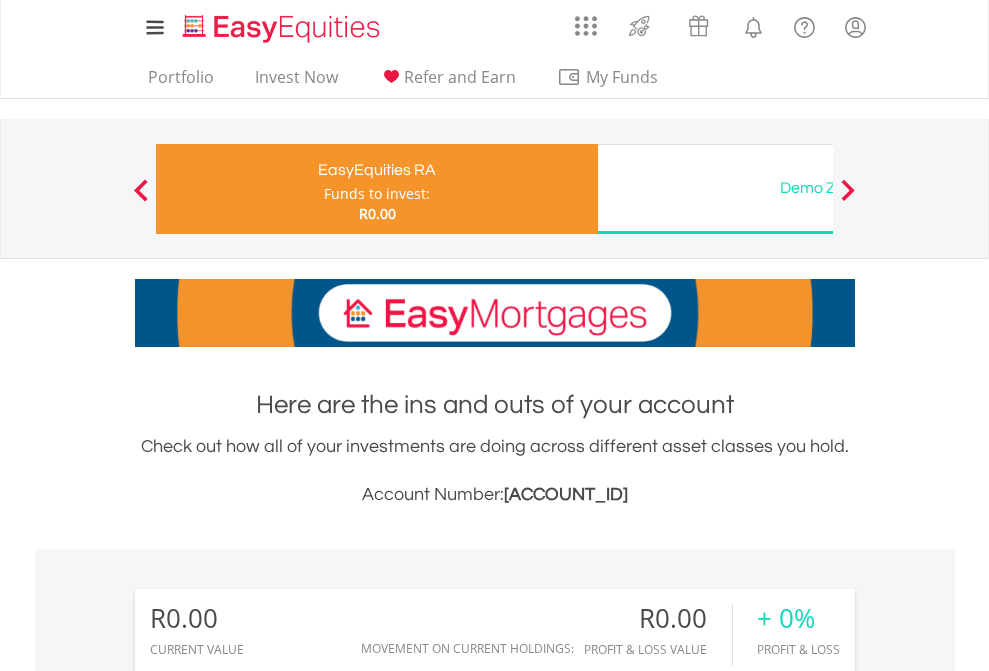scroll, scrollTop: 671, scrollLeft: 0, axis: vertical 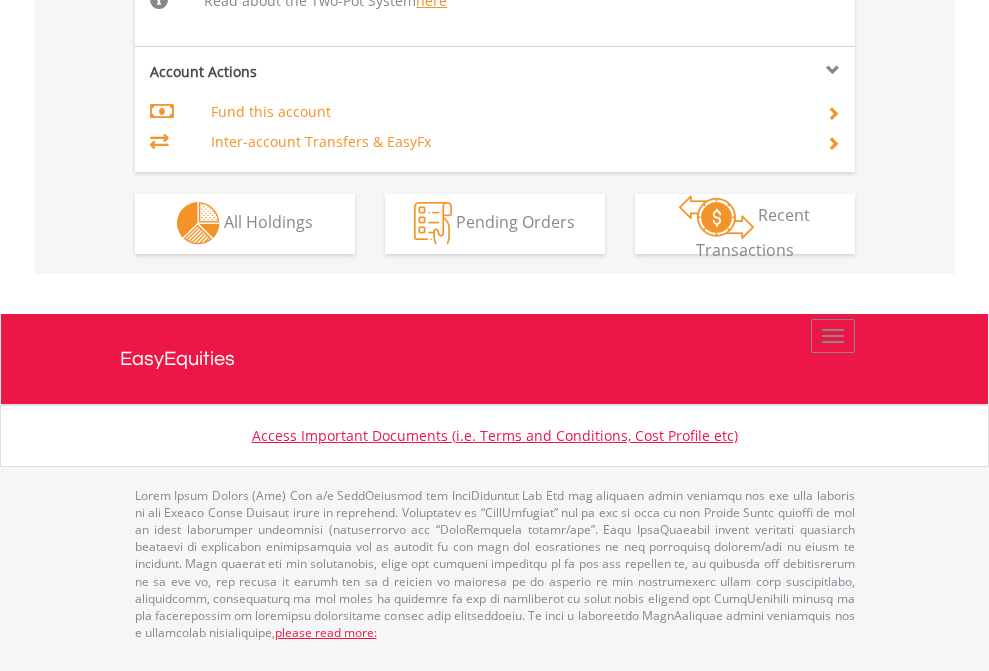 click on "Investment types" at bounding box center (706, -534) 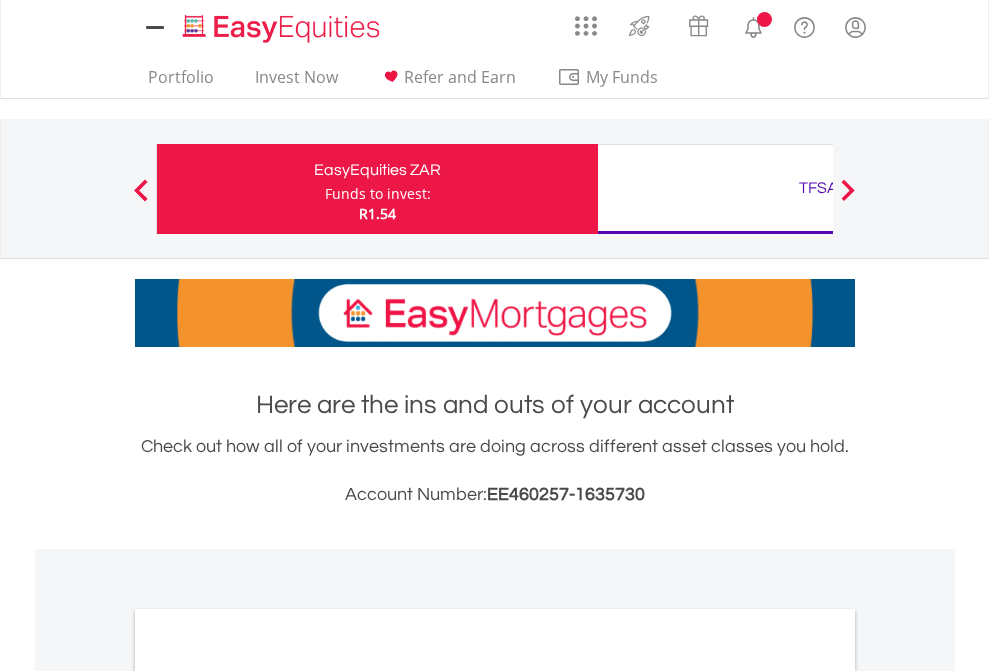 scroll, scrollTop: 1202, scrollLeft: 0, axis: vertical 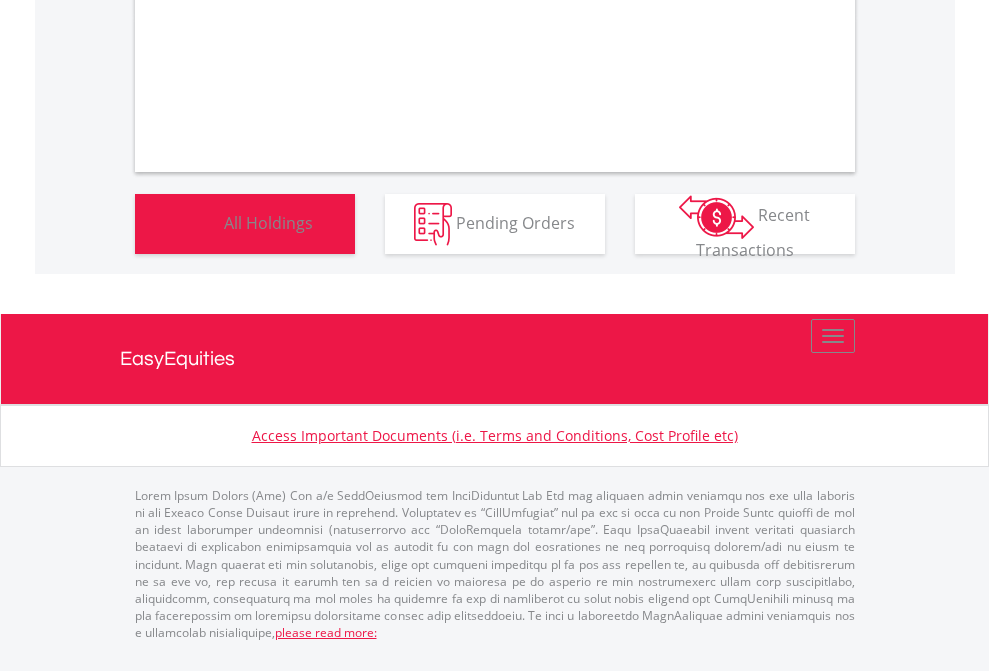 click on "All Holdings" at bounding box center (268, 222) 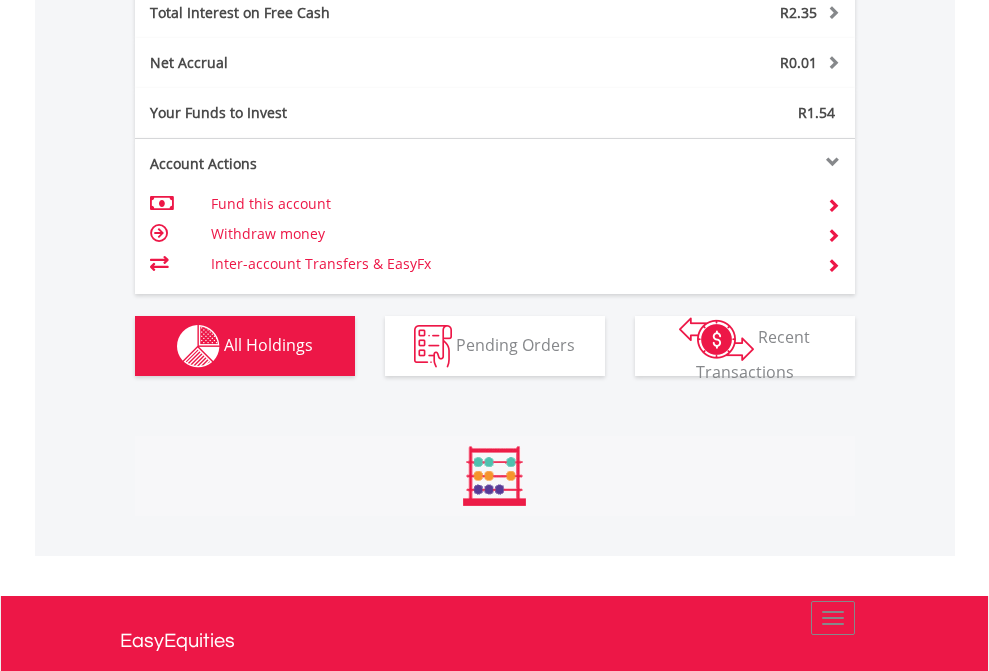 scroll, scrollTop: 999808, scrollLeft: 999687, axis: both 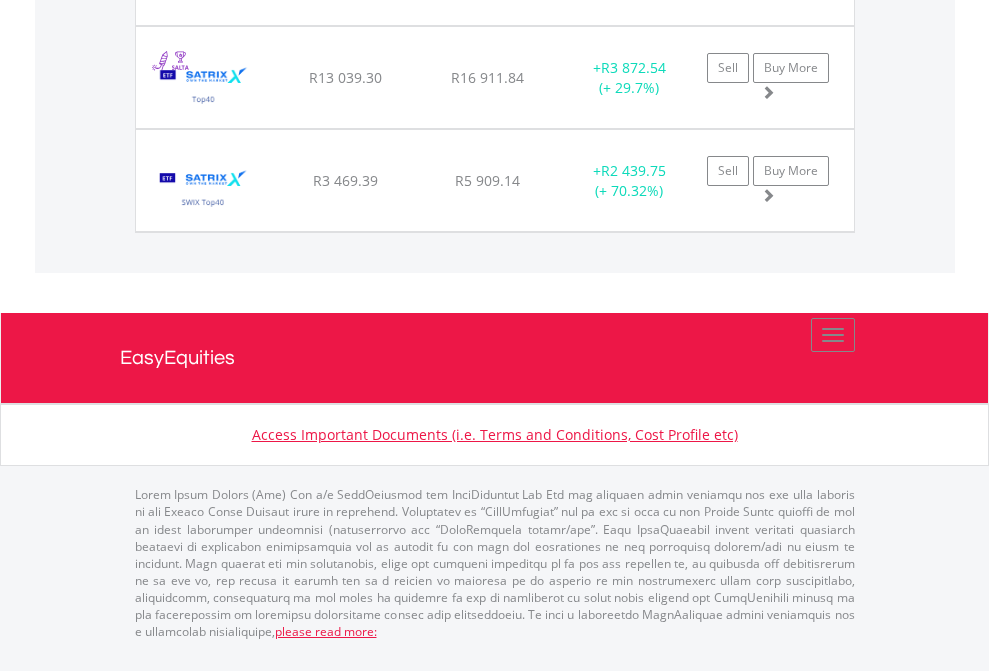 click on "TFSA" at bounding box center (818, -1728) 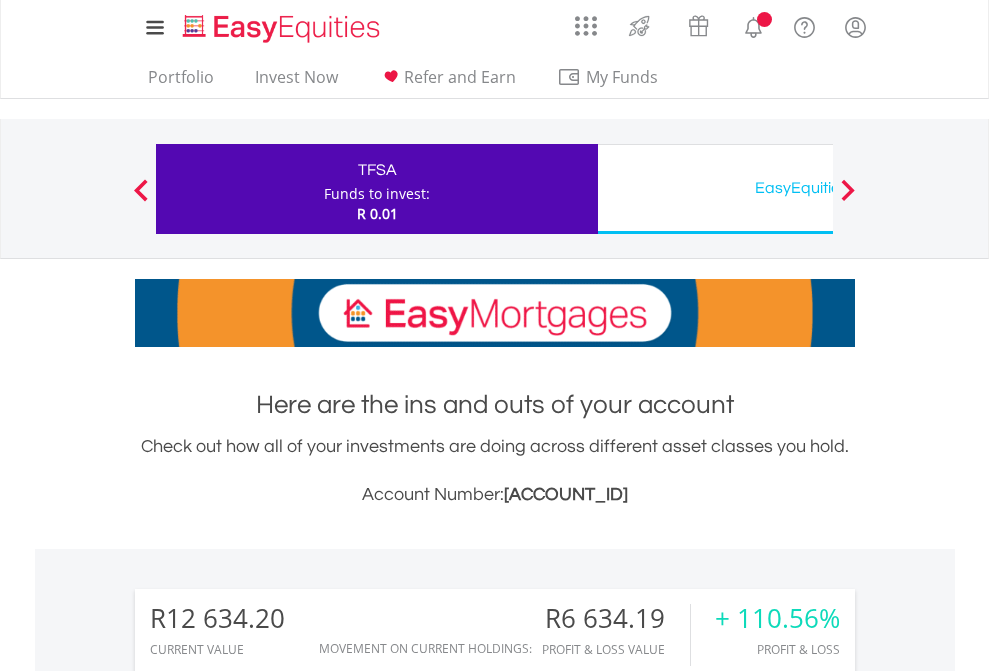 scroll, scrollTop: 1493, scrollLeft: 0, axis: vertical 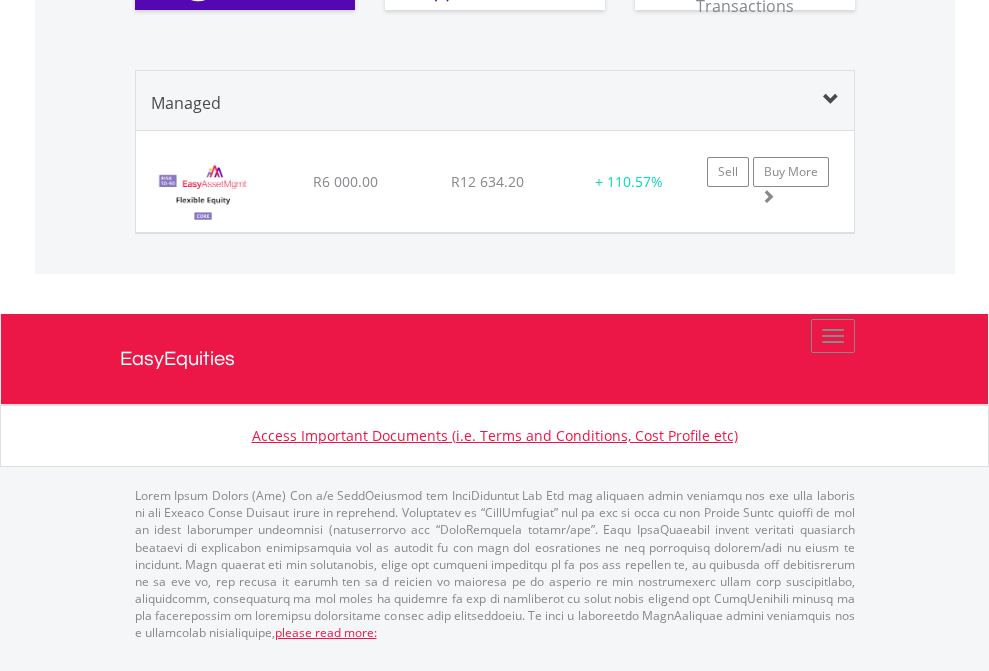 click on "EasyEquities USD" at bounding box center [818, -1300] 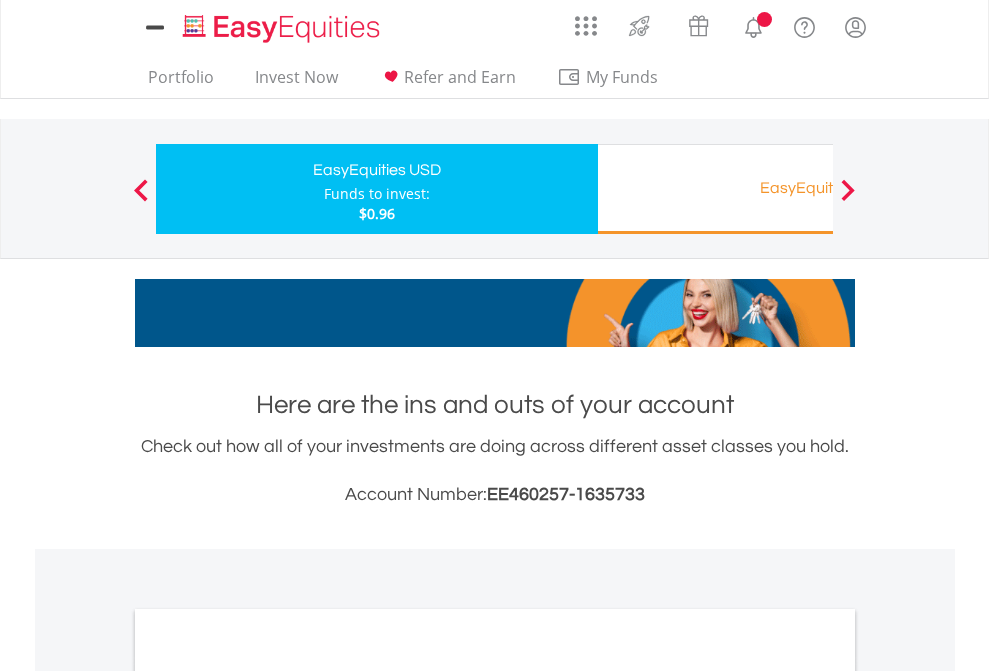 scroll, scrollTop: 1202, scrollLeft: 0, axis: vertical 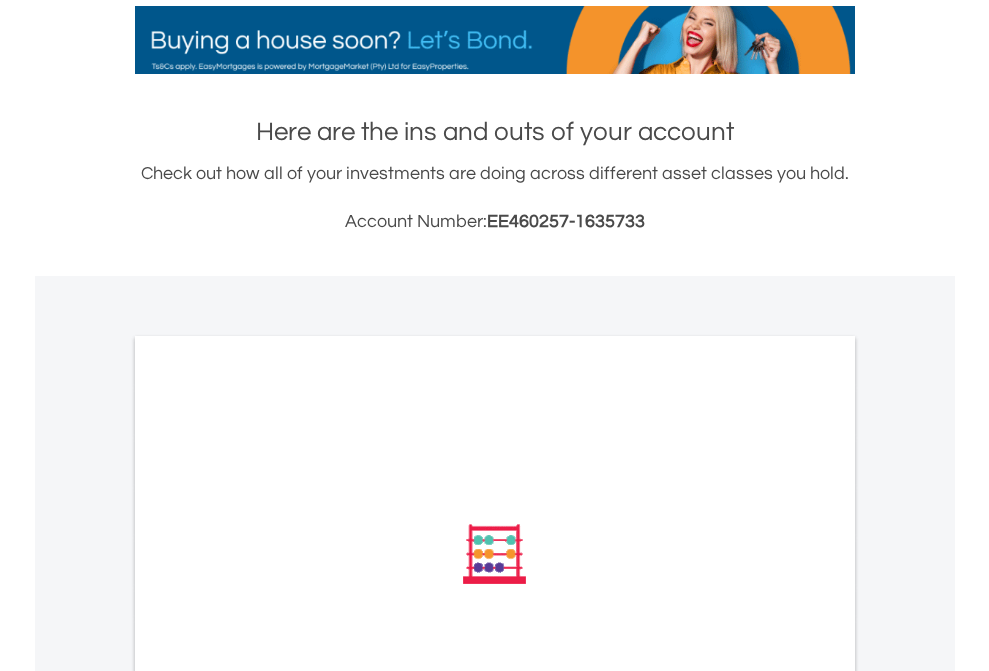 click on "All Holdings" at bounding box center (268, 823) 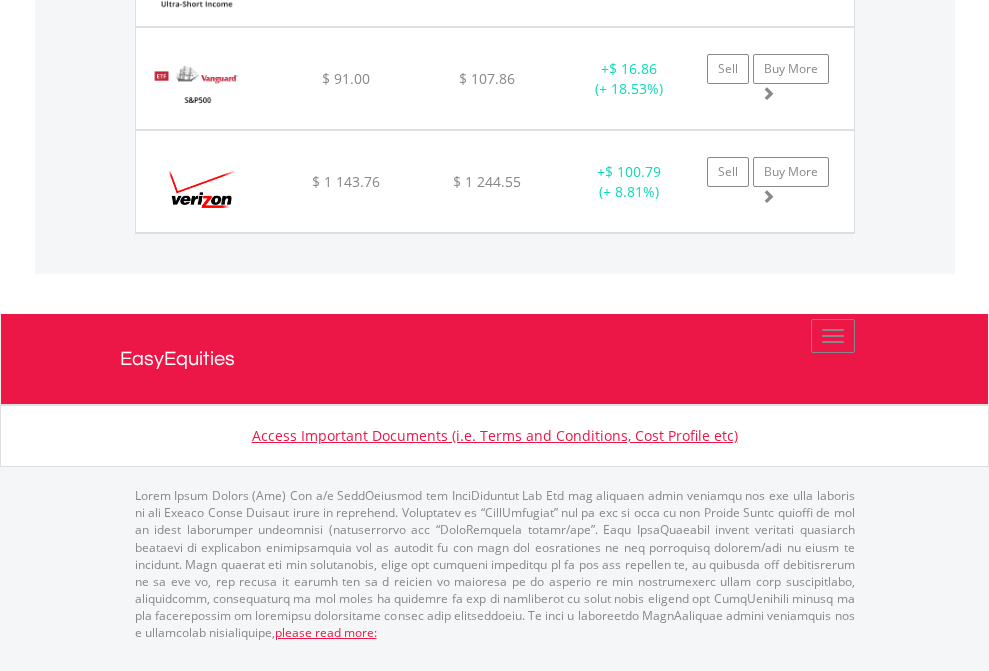 click on "EasyEquities RA" at bounding box center [818, -1174] 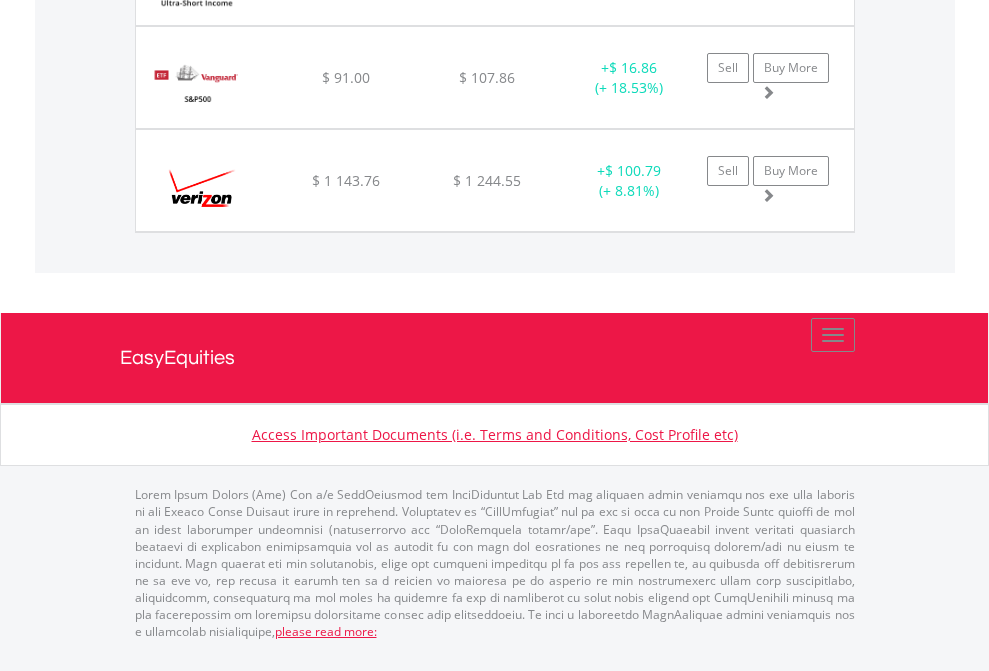 scroll, scrollTop: 144, scrollLeft: 0, axis: vertical 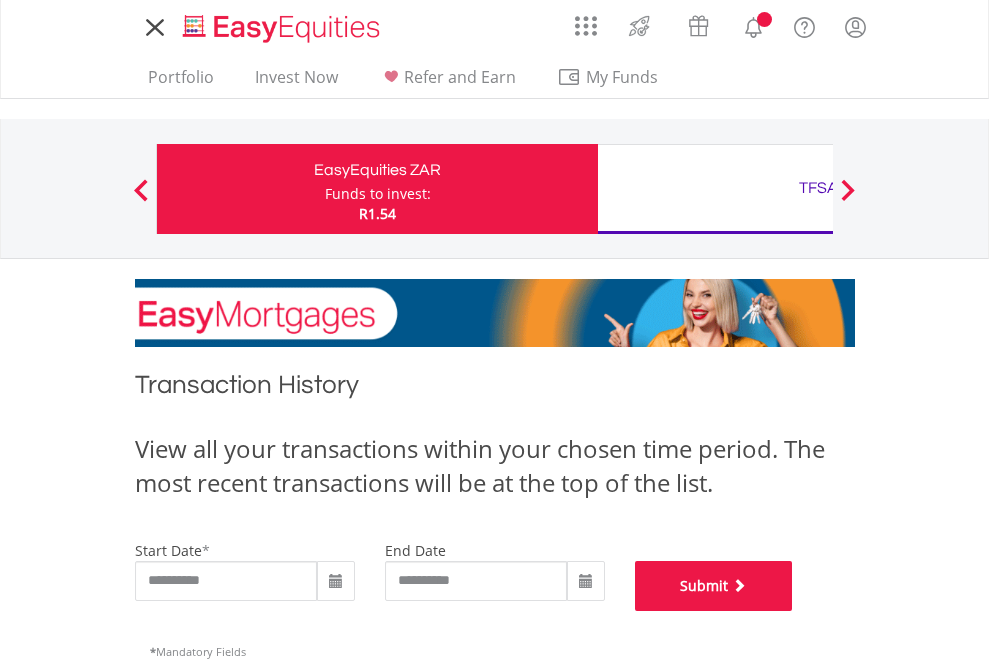 click on "Submit" at bounding box center [714, 586] 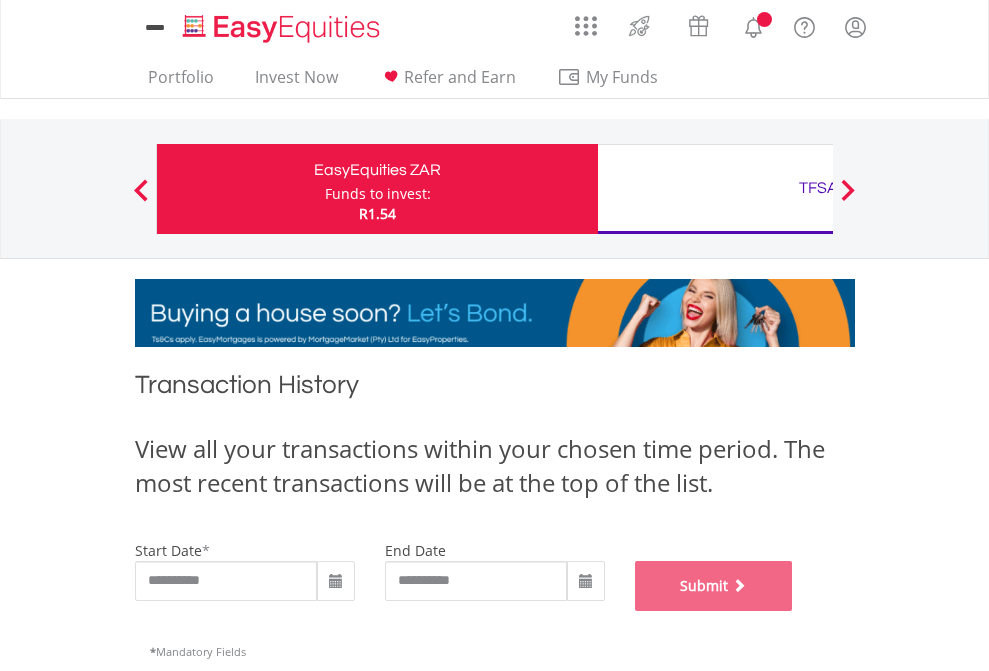 scroll, scrollTop: 811, scrollLeft: 0, axis: vertical 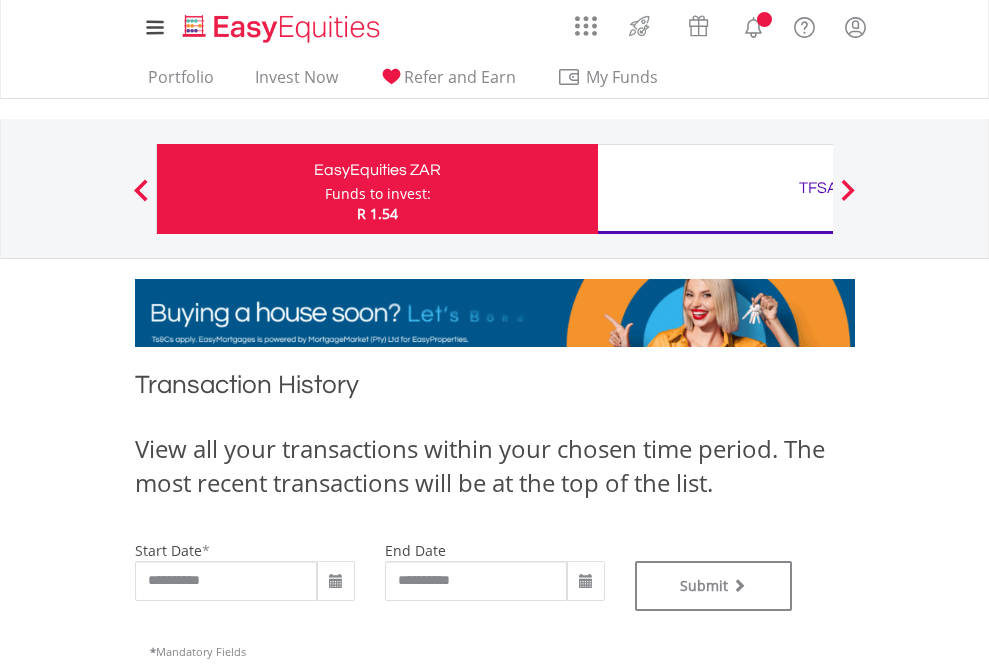 click on "TFSA" at bounding box center (818, 188) 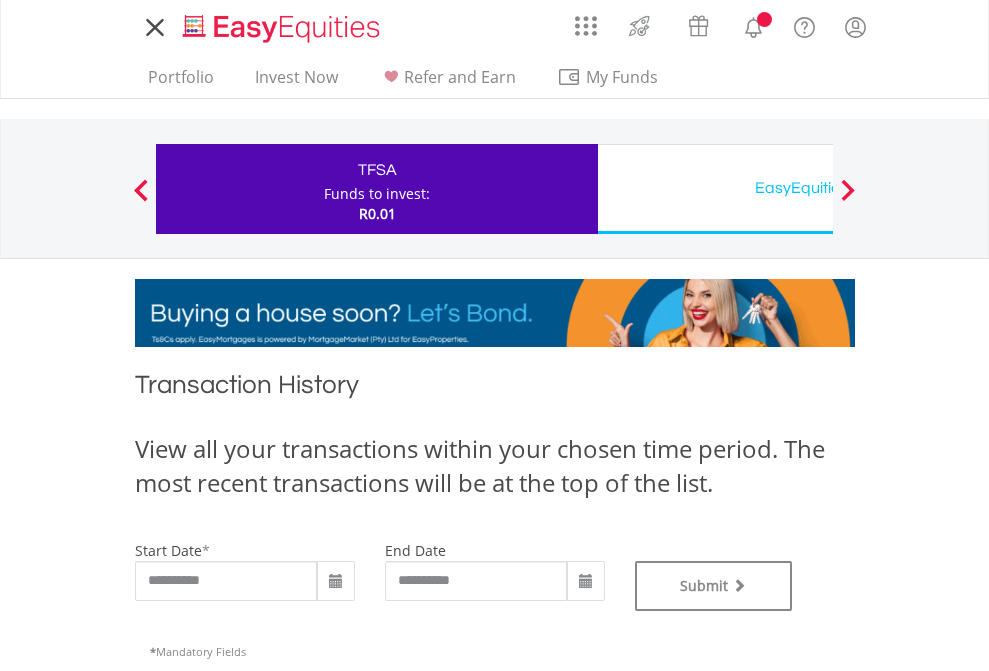 scroll, scrollTop: 0, scrollLeft: 0, axis: both 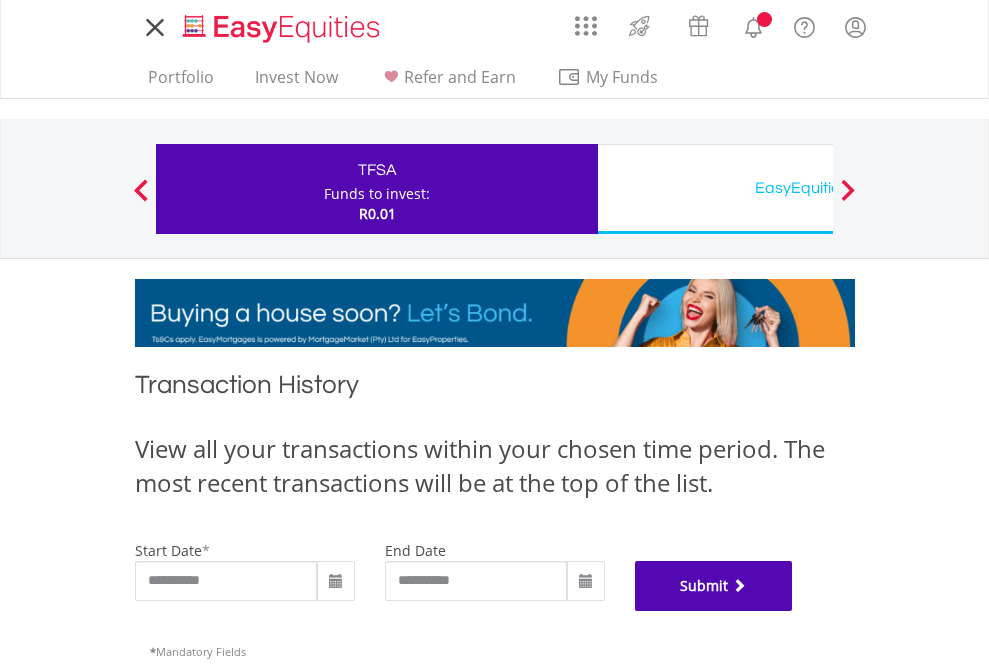 click on "Submit" at bounding box center [714, 586] 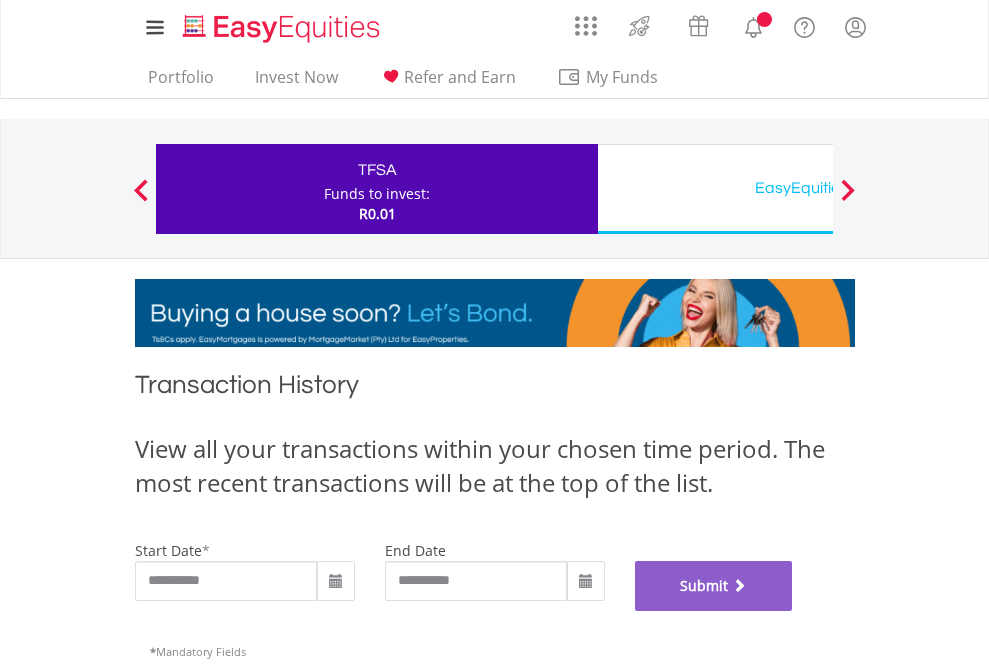 scroll, scrollTop: 811, scrollLeft: 0, axis: vertical 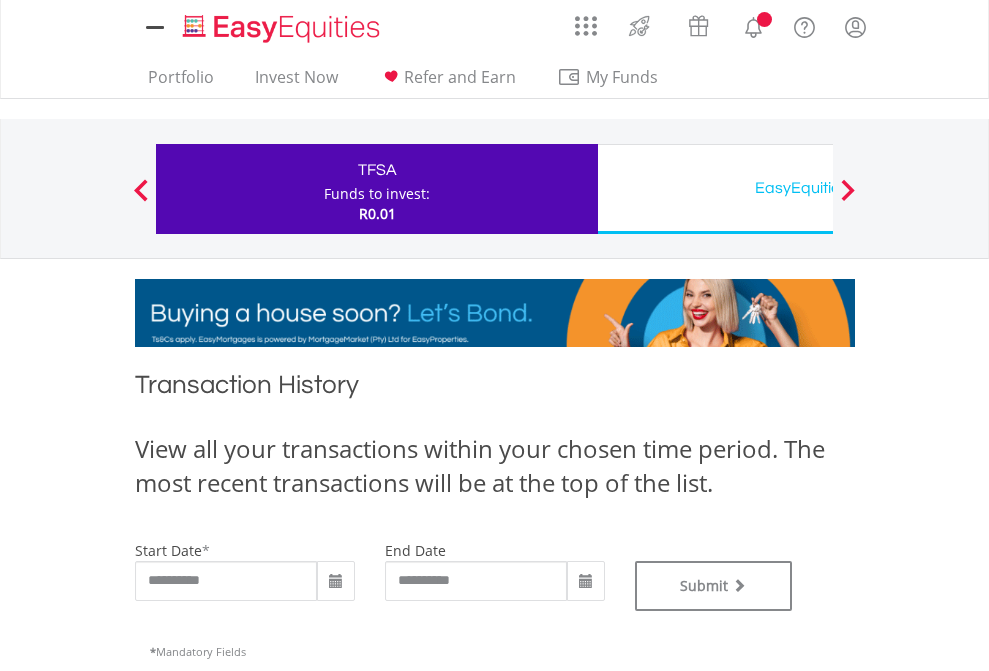 click on "EasyEquities USD" at bounding box center [818, 188] 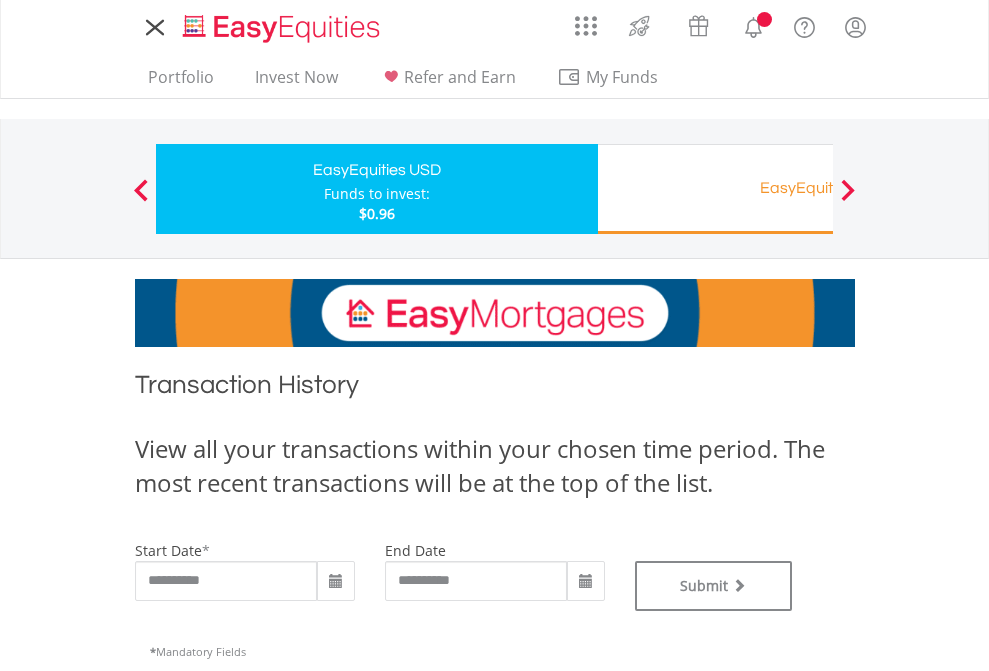 scroll, scrollTop: 0, scrollLeft: 0, axis: both 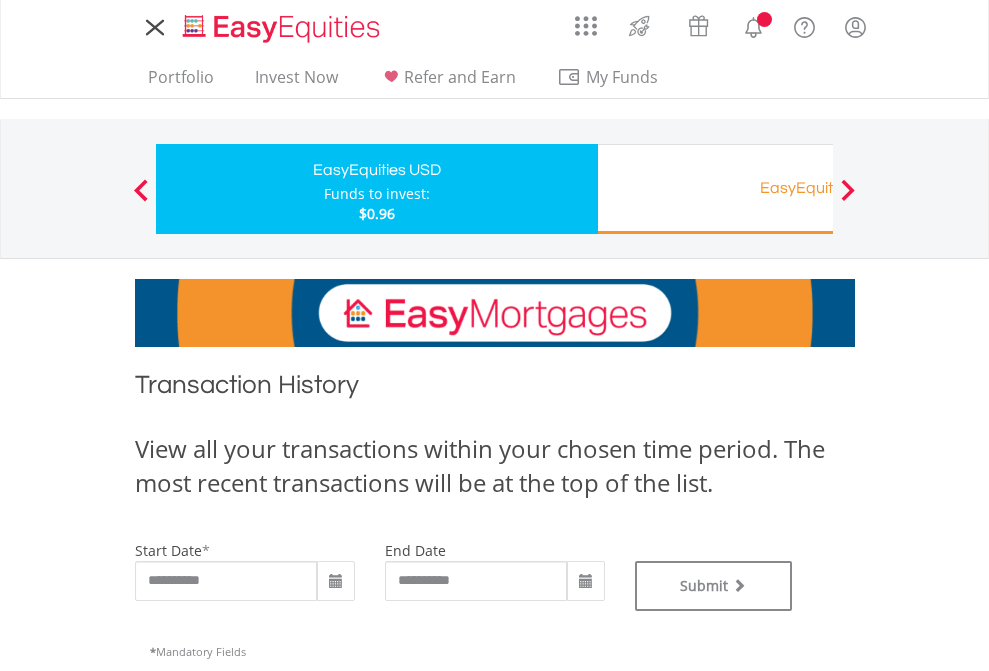 type on "**********" 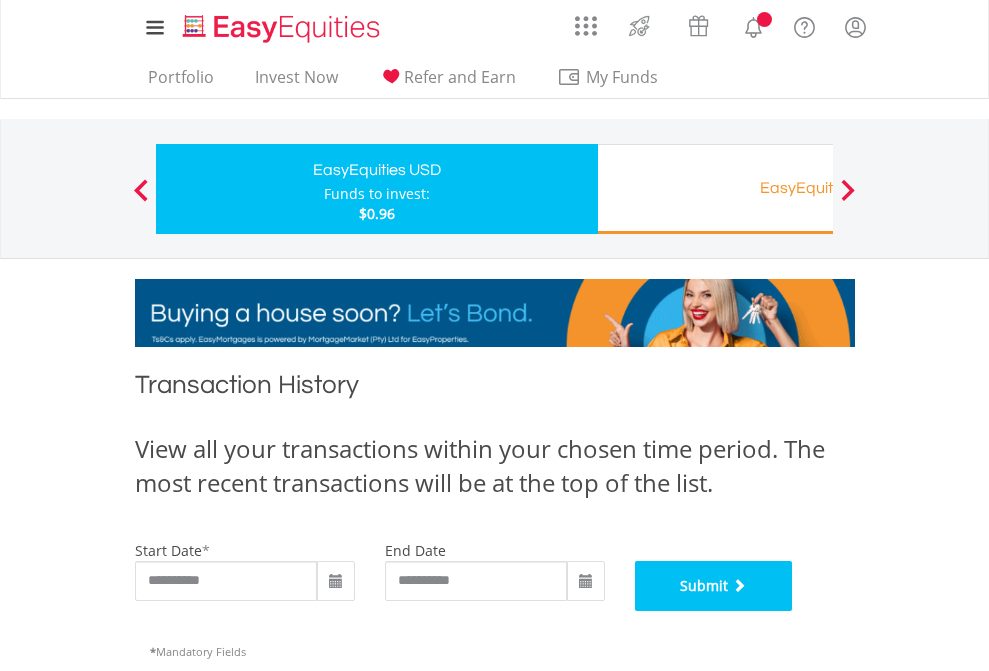 click on "Submit" at bounding box center (714, 586) 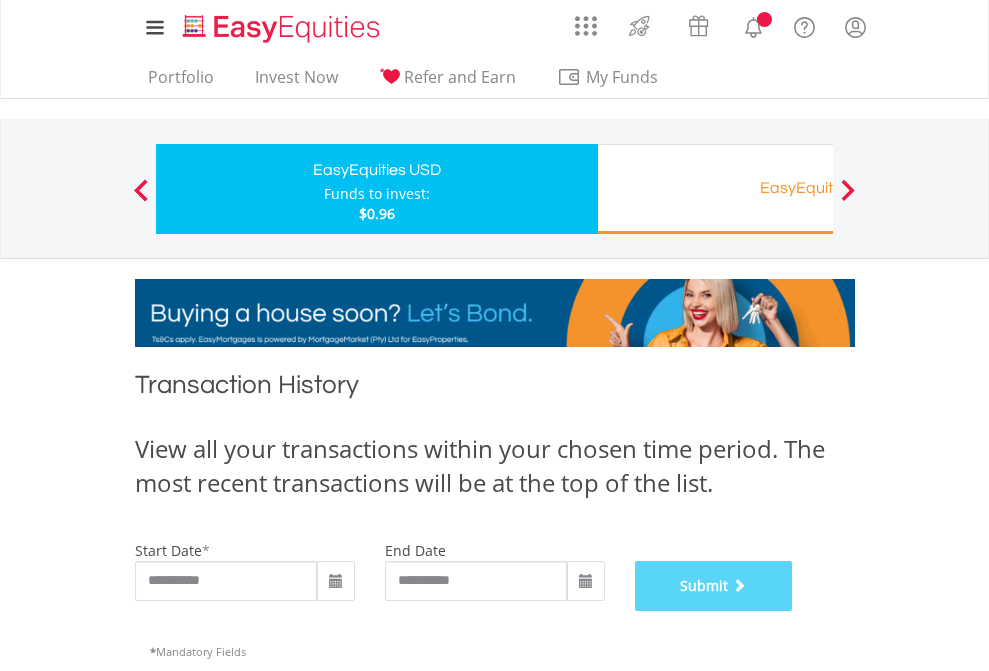 scroll, scrollTop: 811, scrollLeft: 0, axis: vertical 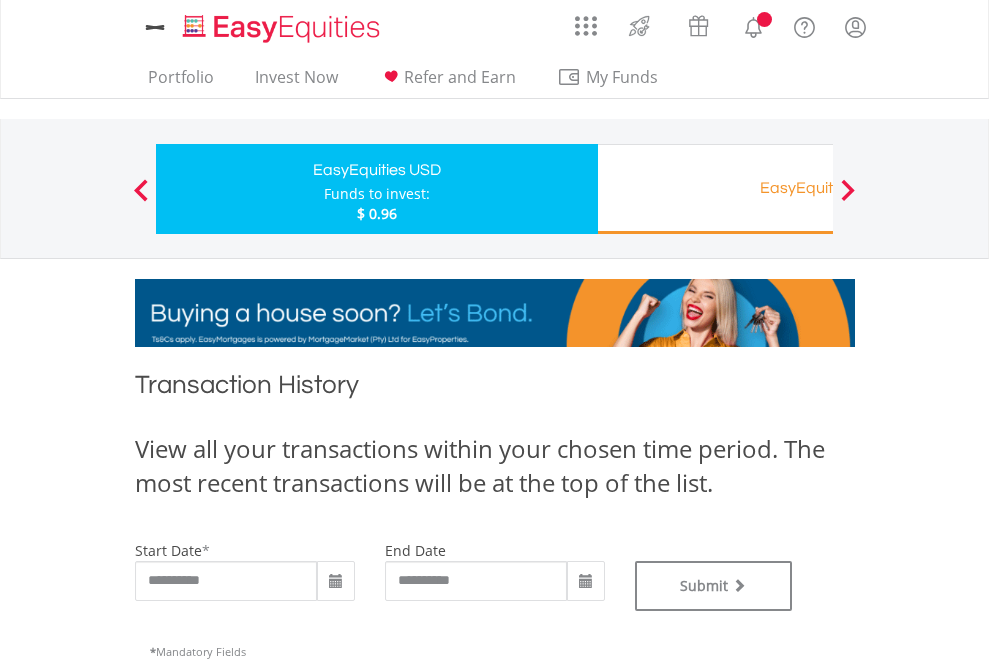 click on "EasyEquities RA" at bounding box center (818, 188) 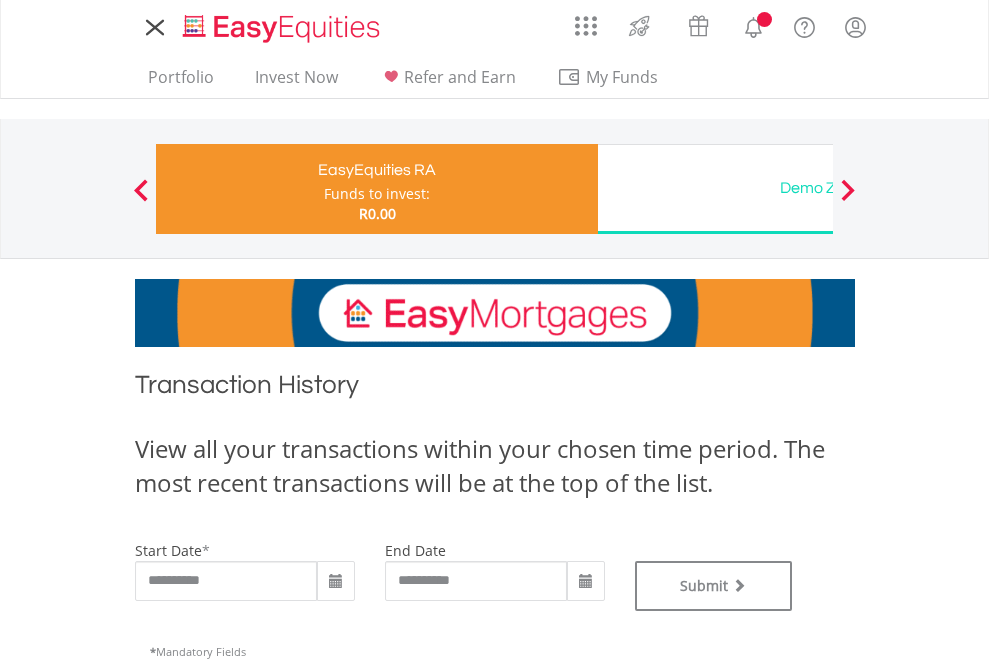scroll, scrollTop: 0, scrollLeft: 0, axis: both 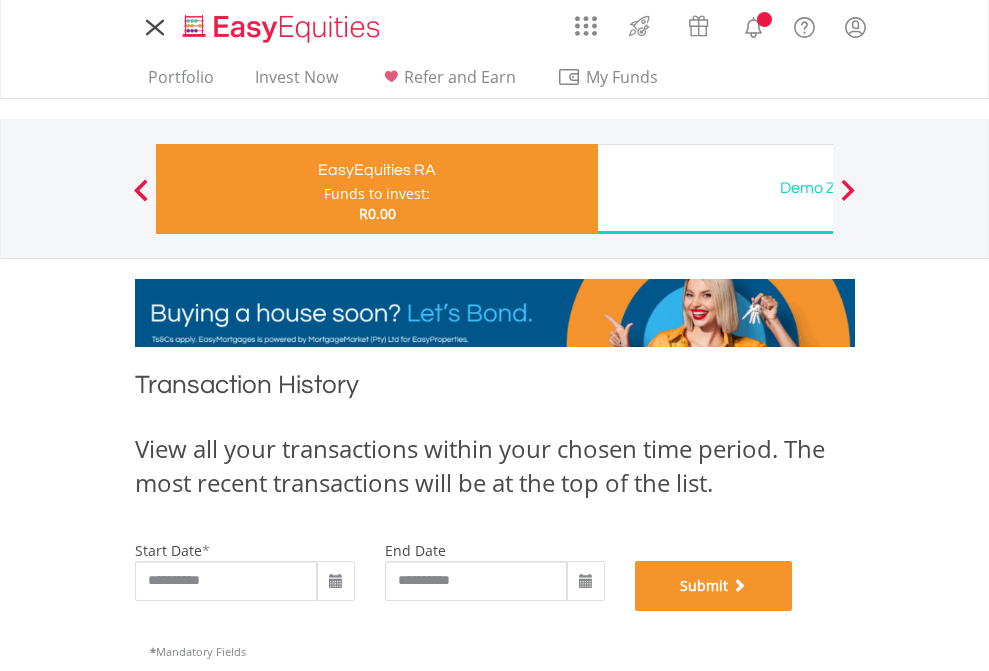 click on "Submit" at bounding box center [714, 586] 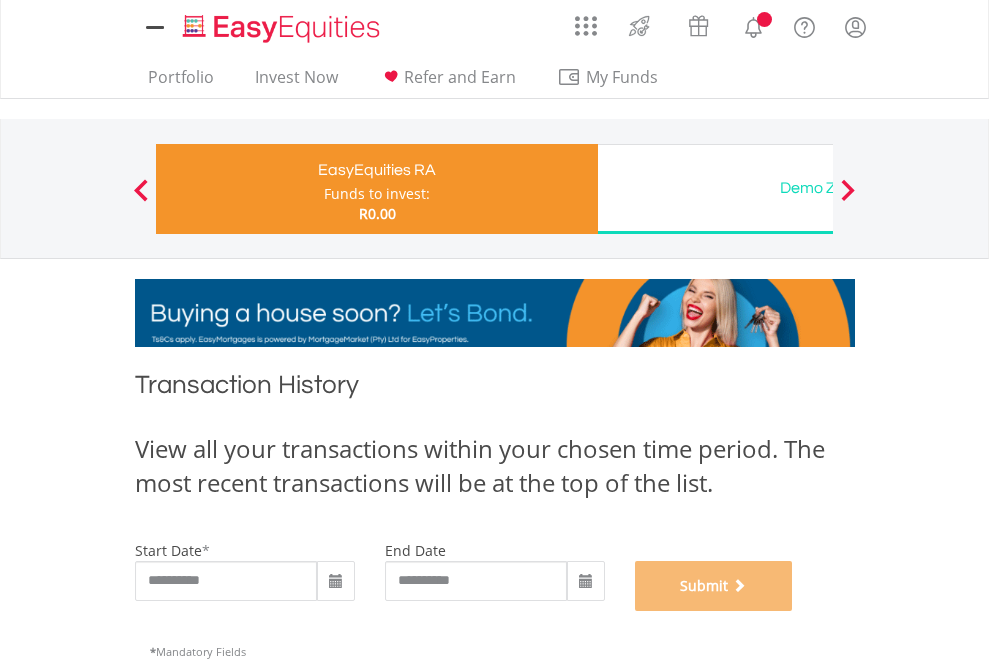 scroll, scrollTop: 811, scrollLeft: 0, axis: vertical 